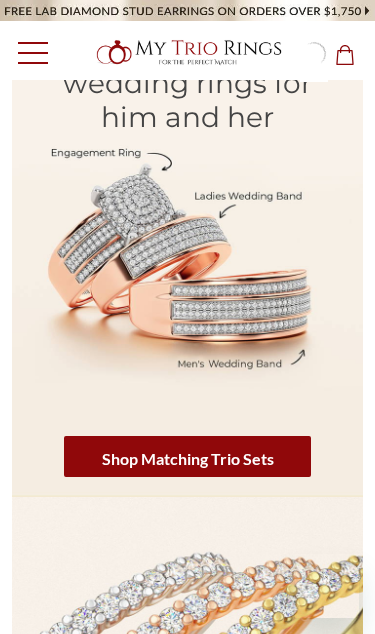 scroll, scrollTop: 519, scrollLeft: 0, axis: vertical 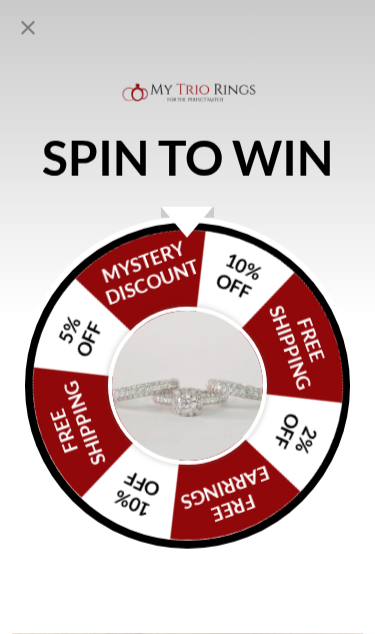 click at bounding box center [187, 386] 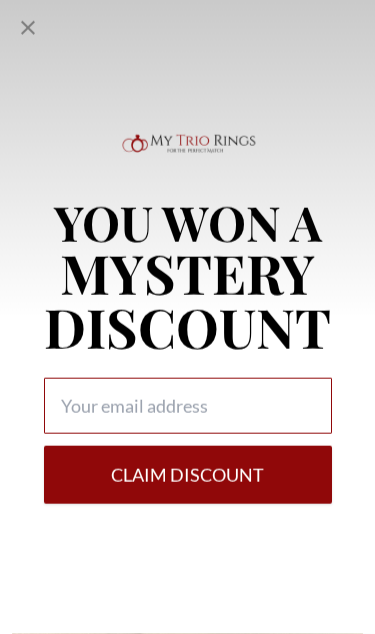click at bounding box center (188, 406) 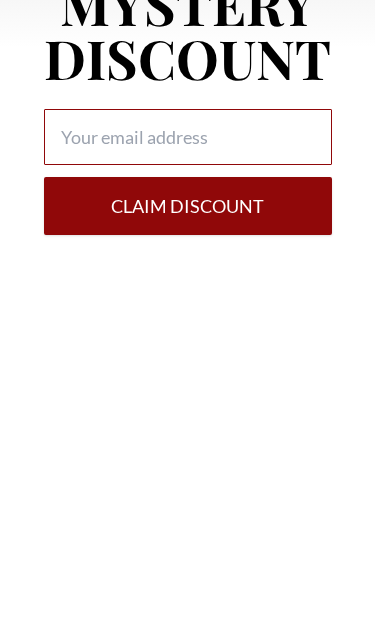 type on "tamthabossyqueen@icloud.com" 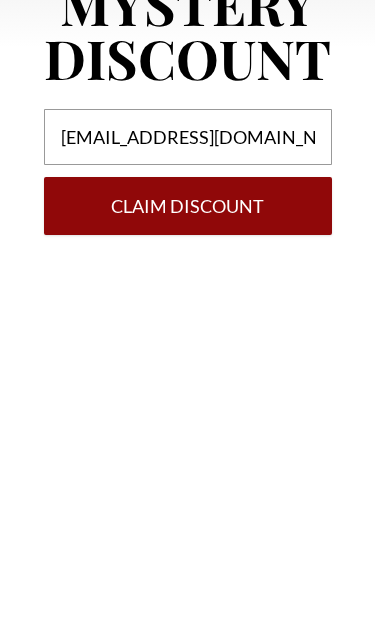 scroll, scrollTop: 5713, scrollLeft: 0, axis: vertical 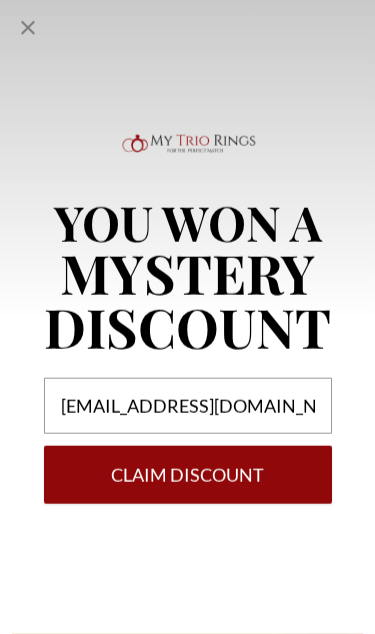 click on "Claim DISCOUNT" at bounding box center (188, 475) 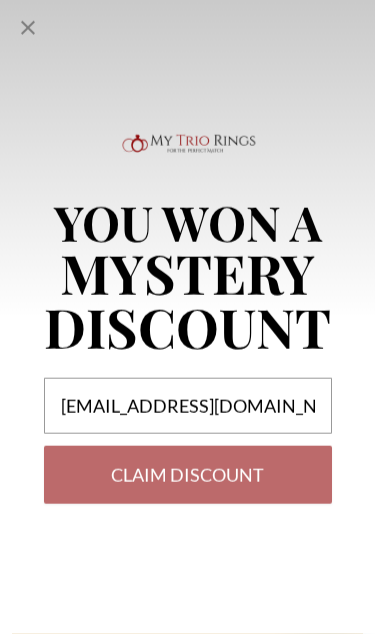select on "US" 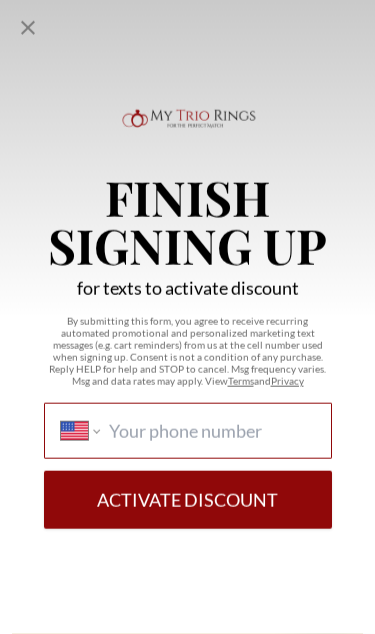 click on "International Afghanistan Åland Islands Albania Algeria American Samoa Andorra Angola Anguilla Antigua and Barbuda Argentina Armenia Aruba Ascension Island Australia Austria Azerbaijan Bahamas Bahrain Bangladesh Barbados Belarus Belgium Belize Benin Bermuda Bhutan Bolivia Bonaire, Sint Eustatius and Saba Bosnia and Herzegovina Botswana Brazil British Indian Ocean Territory Brunei Darussalam Bulgaria Burkina Faso Burundi Cambodia Cameroon Canada Cape Verde Cayman Islands Central African Republic Chad Chile China Christmas Island Cocos (Keeling) Islands Colombia Comoros Congo Congo, Democratic Republic of the Cook Islands Costa Rica Cote d'Ivoire Croatia Cuba Curaçao Cyprus Czech Republic Denmark Djibouti Dominica Dominican Republic Ecuador Egypt El Salvador Equatorial Guinea Eritrea Estonia Ethiopia Falkland Islands Faroe Islands Federated States of Micronesia Fiji Finland France French Guiana French Polynesia Gabon Gambia Georgia Germany Ghana Gibraltar Greece Greenland Grenada Guadeloupe Guam Guatemala" at bounding box center (211, 431) 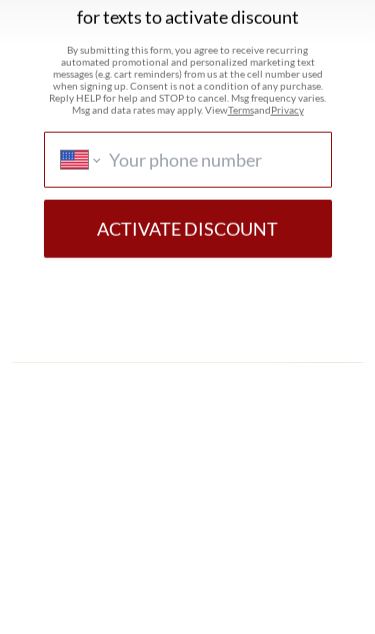 type on "(424) 223-2670" 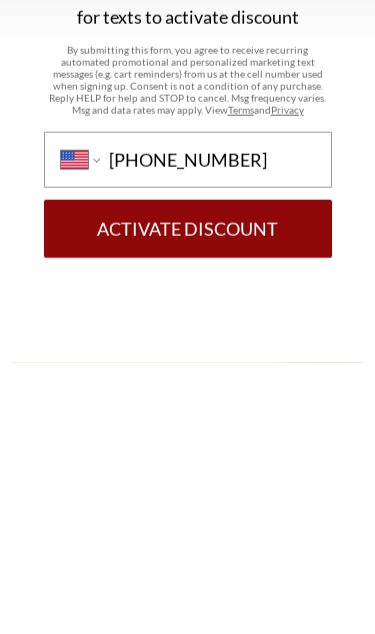 scroll, scrollTop: 5985, scrollLeft: 0, axis: vertical 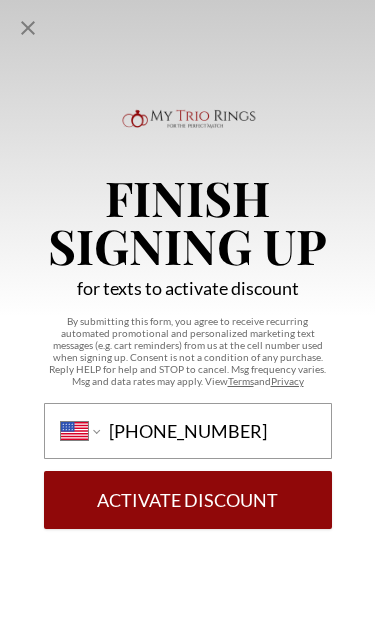 click on "Activate Discount" at bounding box center (188, 500) 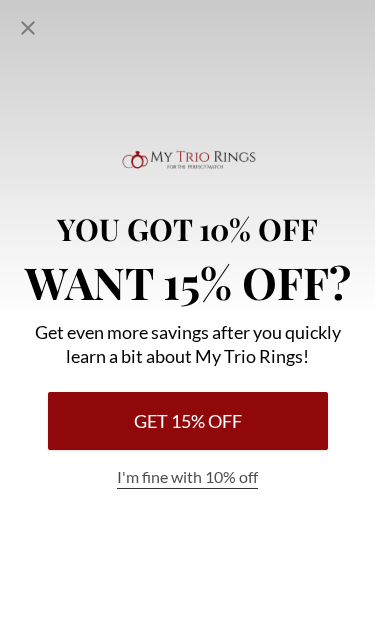 click on "Get 15% Off" at bounding box center (188, 421) 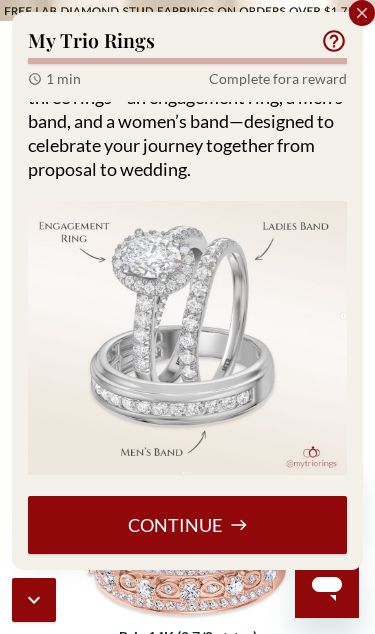 scroll, scrollTop: 77, scrollLeft: 0, axis: vertical 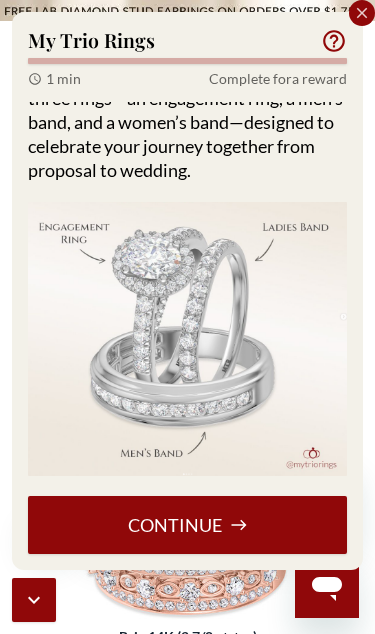 click on "Continue" at bounding box center [187, 525] 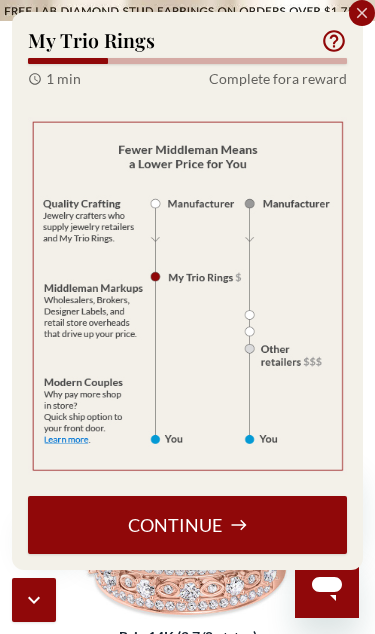 scroll, scrollTop: 168, scrollLeft: 0, axis: vertical 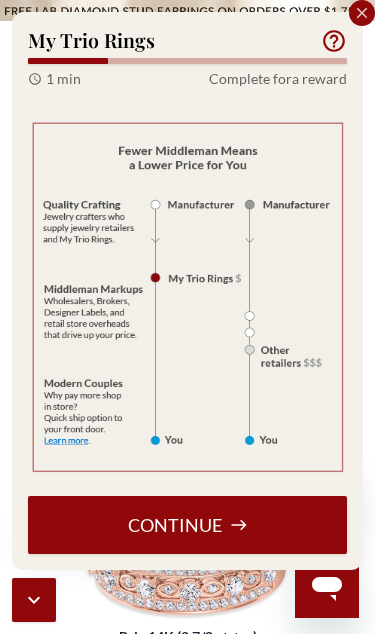 click on "Continue" at bounding box center (187, 525) 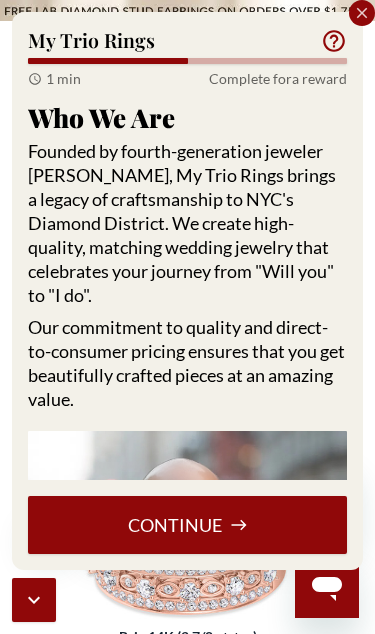 click on "Continue" at bounding box center [187, 525] 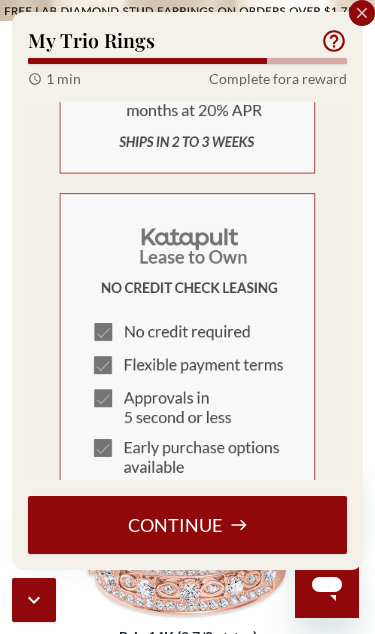scroll, scrollTop: 609, scrollLeft: 0, axis: vertical 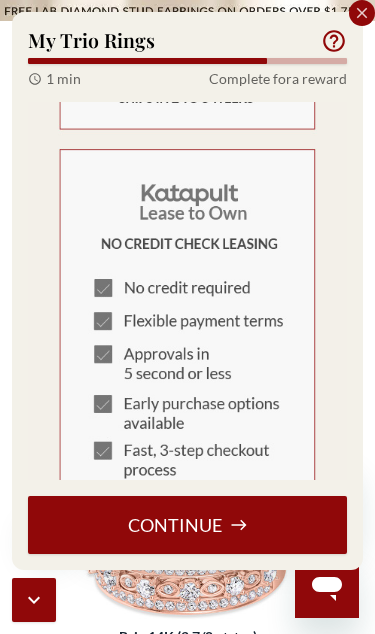 click at bounding box center [187, 334] 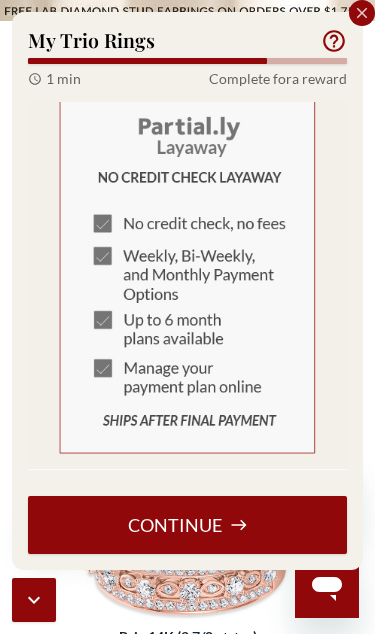 scroll, scrollTop: 1076, scrollLeft: 0, axis: vertical 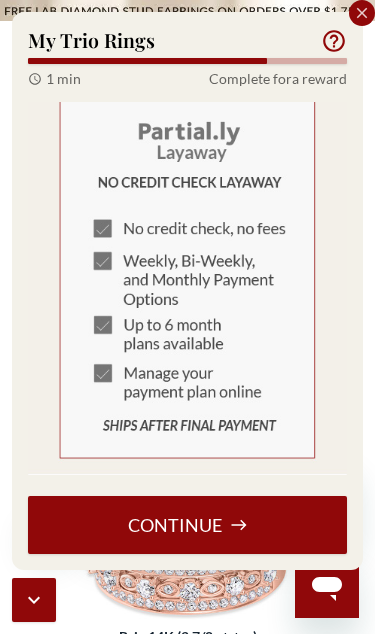click on "Continue" at bounding box center [187, 525] 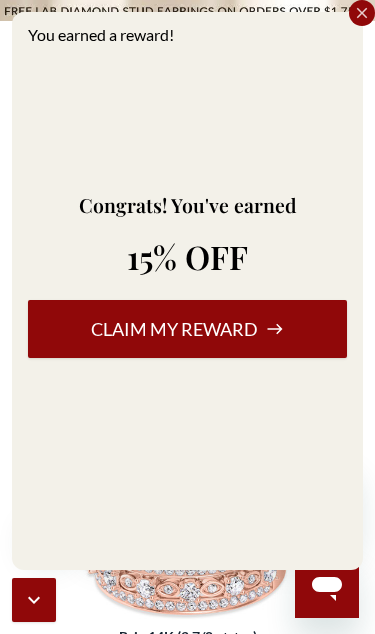 click on "Claim my reward" at bounding box center [187, 329] 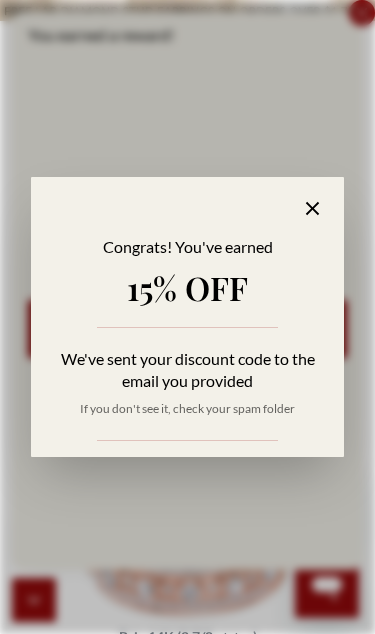 click 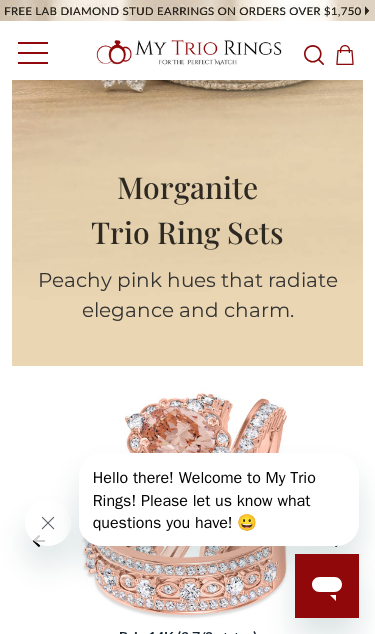 click at bounding box center [48, 523] 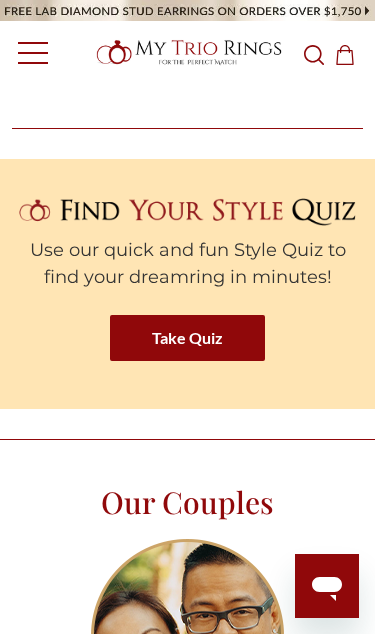 scroll, scrollTop: 8378, scrollLeft: 0, axis: vertical 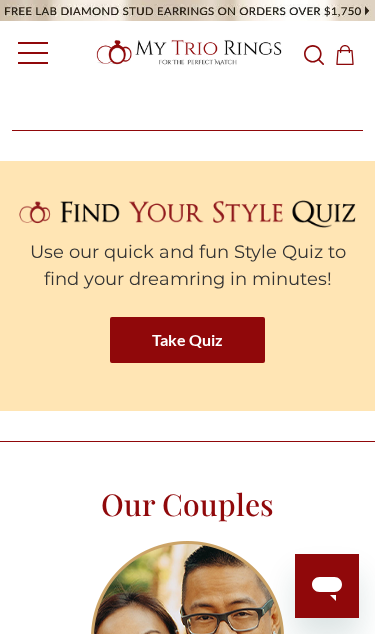 click on "Take Quiz" at bounding box center (187, 340) 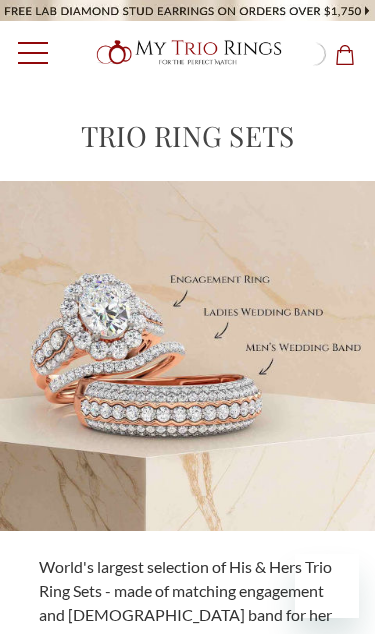 scroll, scrollTop: 0, scrollLeft: 0, axis: both 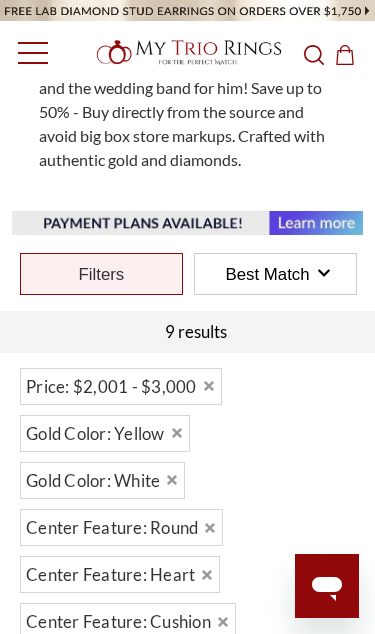 click 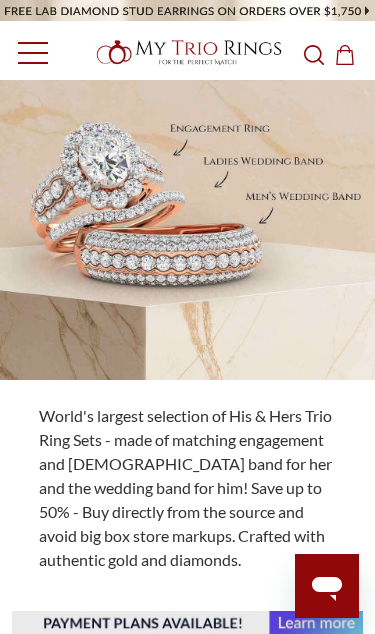 scroll, scrollTop: 0, scrollLeft: 0, axis: both 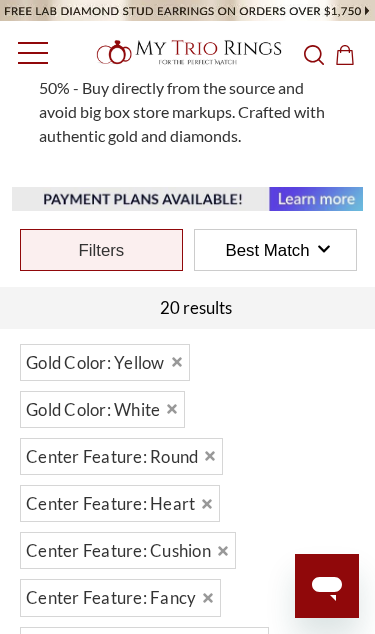 click 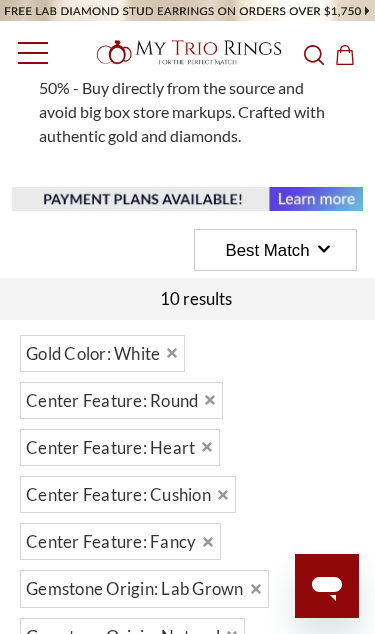 click on "Gold Color: White   Center Feature: Round   Center Feature: Heart   Center Feature: Cushion   Center Feature: Fancy   Gemstone Origin: Lab Grown   Gemstone Origin: Natural   Gemstone Type: Black Diamond (Treated)   Gemstone Type: Blue Diamond (Treated)     Clear All" 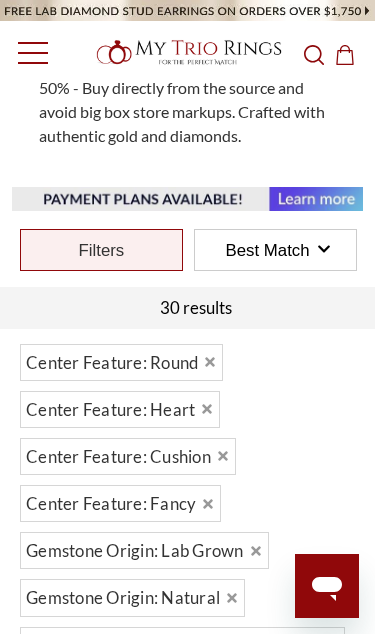click on "Center Feature: Round" at bounding box center [112, 362] 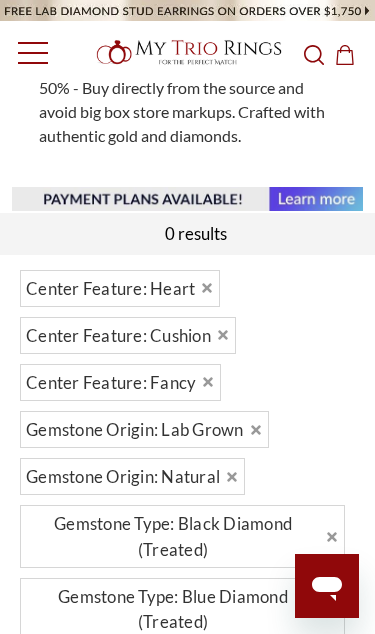 click on "Center Feature: Cushion" at bounding box center [128, 335] 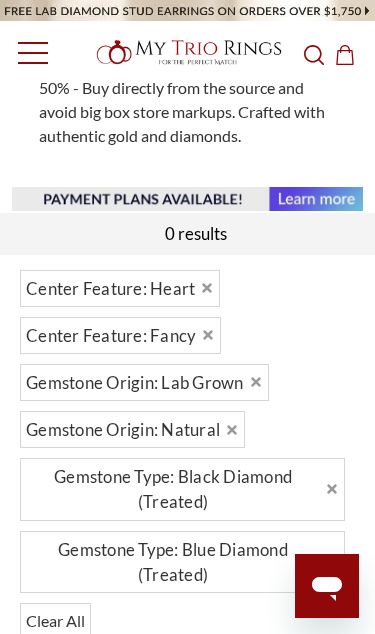 click 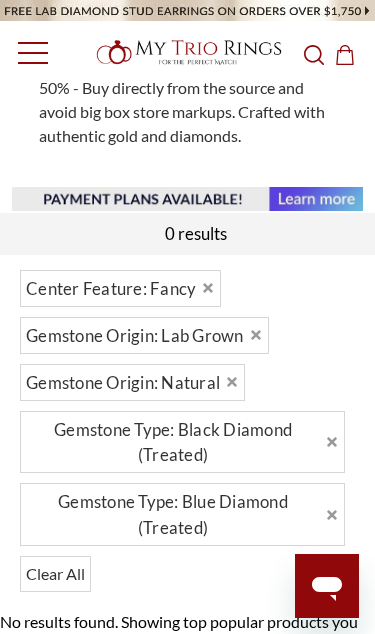 click 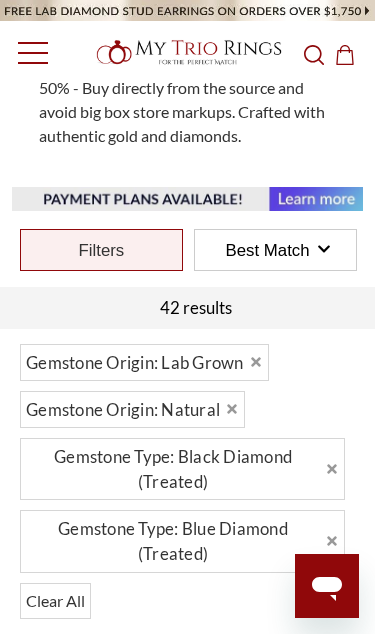 click 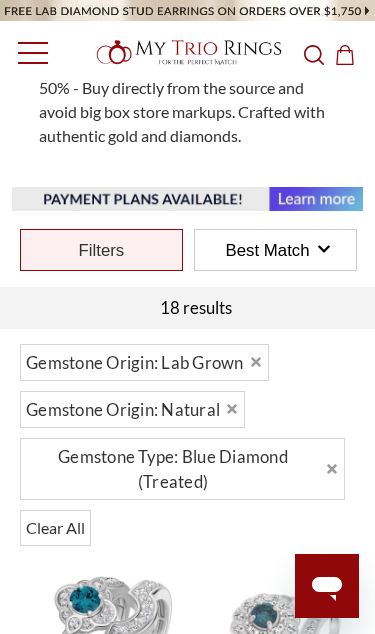 click 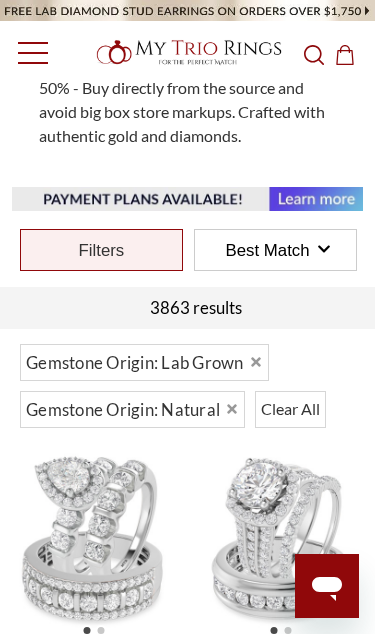 click on "Clear All" 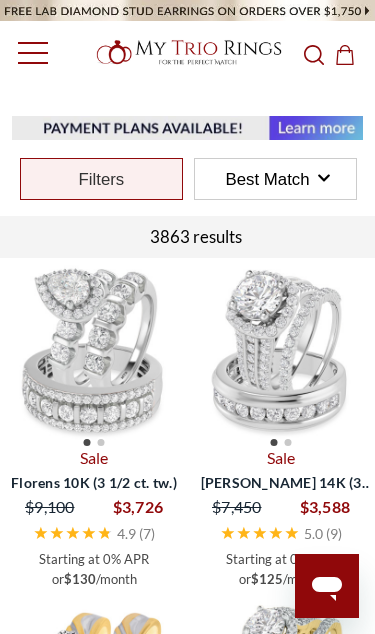 scroll, scrollTop: 650, scrollLeft: 0, axis: vertical 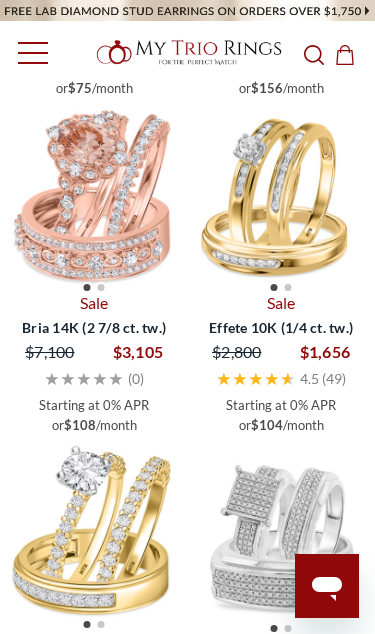 click on "Starting at 0% APR or  $104 /month" at bounding box center (281, 415) 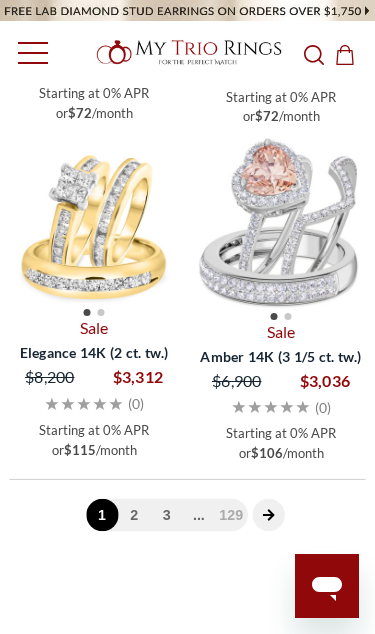 scroll, scrollTop: 5573, scrollLeft: 0, axis: vertical 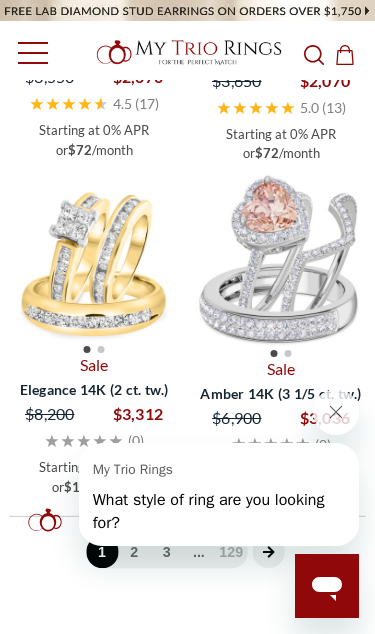 click on "My Trio Rings What style of ring are you looking for?" at bounding box center (219, 494) 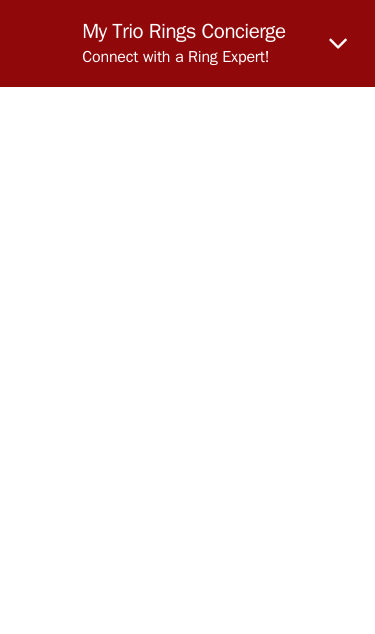 scroll, scrollTop: 0, scrollLeft: 0, axis: both 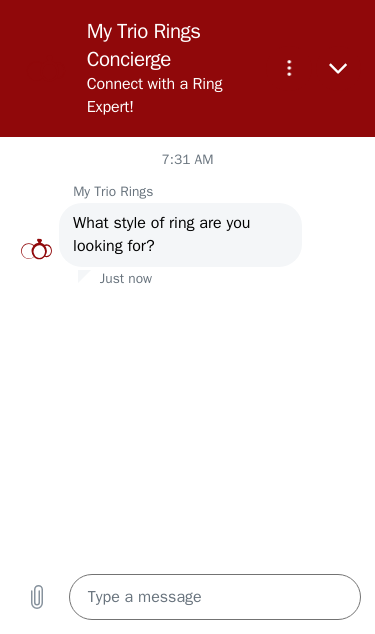 type on "x" 